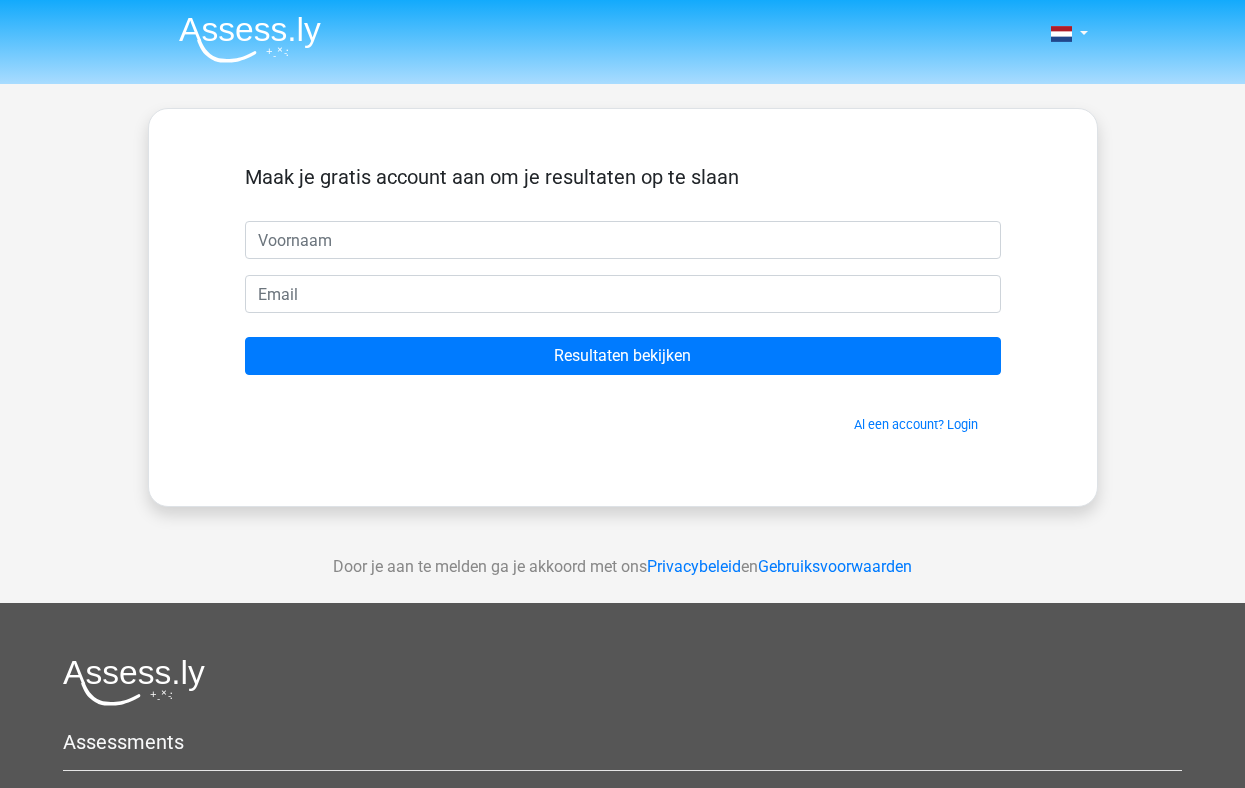 scroll, scrollTop: 0, scrollLeft: 0, axis: both 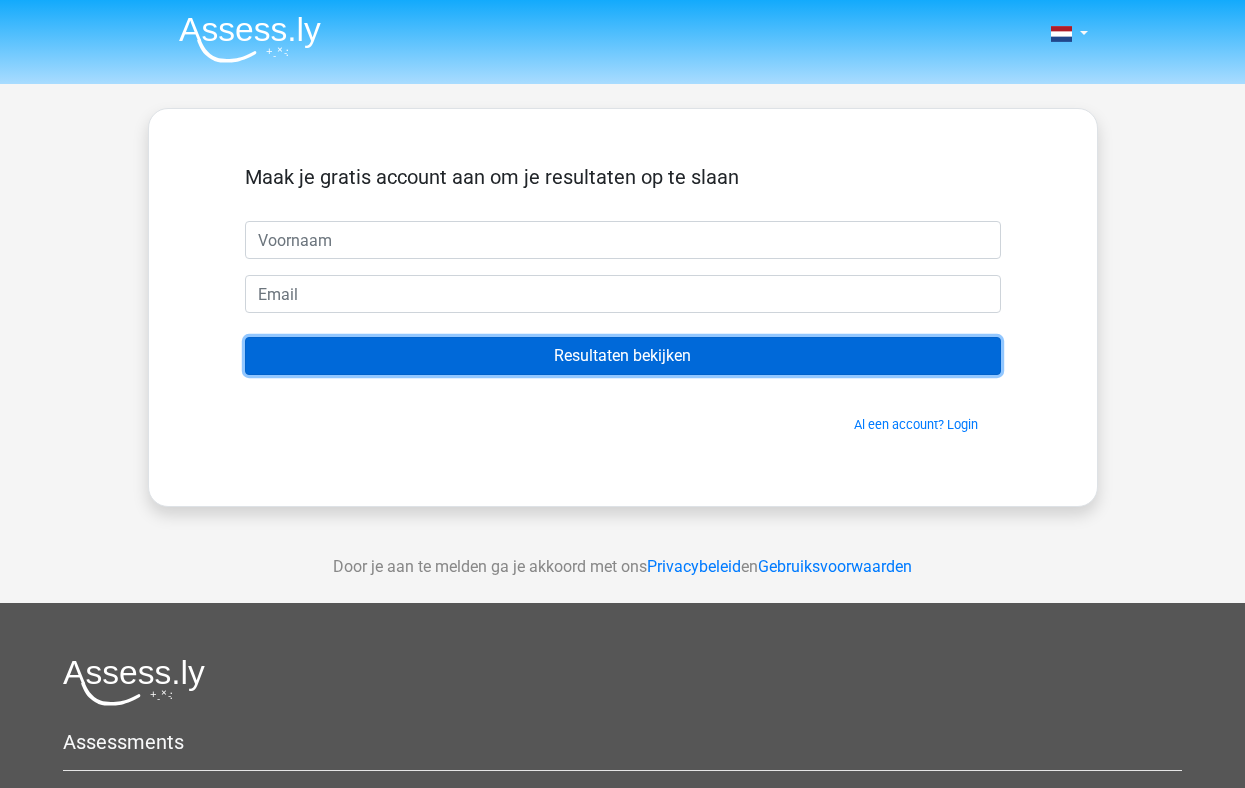 click on "Resultaten bekijken" at bounding box center (623, 356) 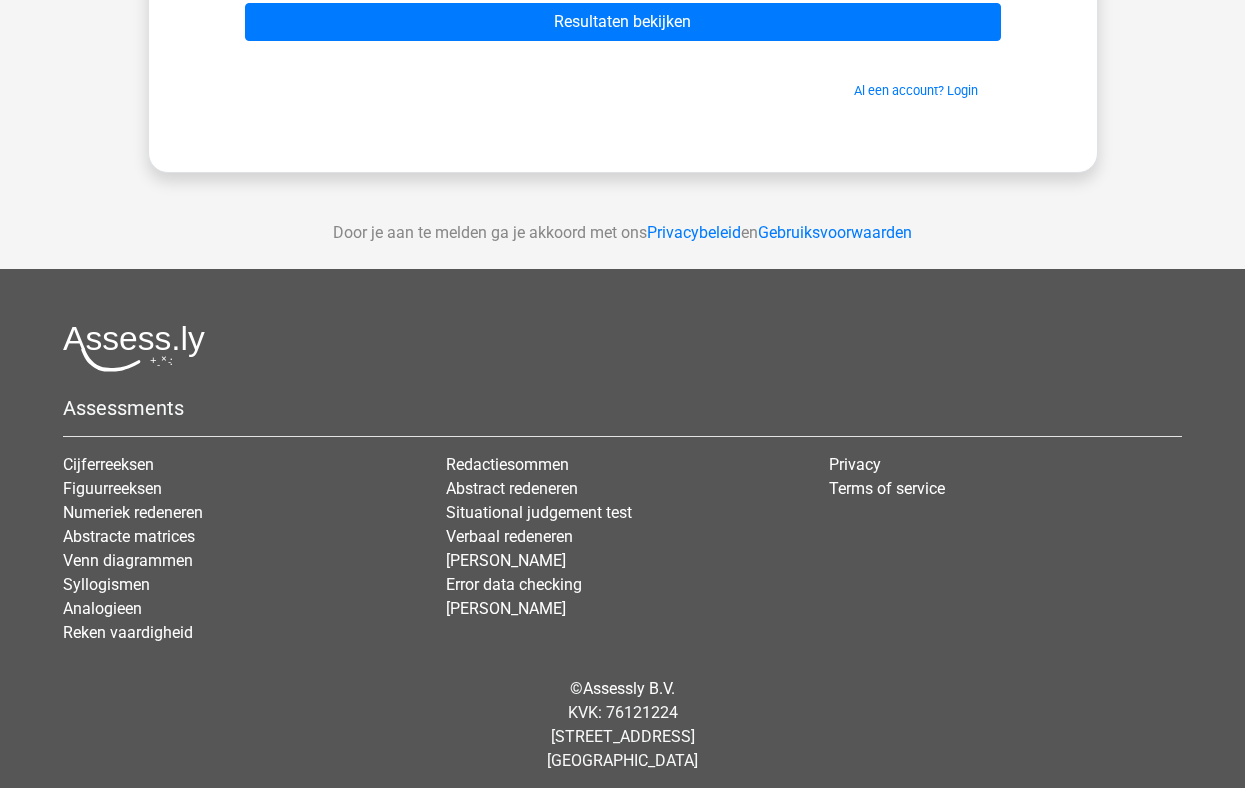 scroll, scrollTop: 343, scrollLeft: 0, axis: vertical 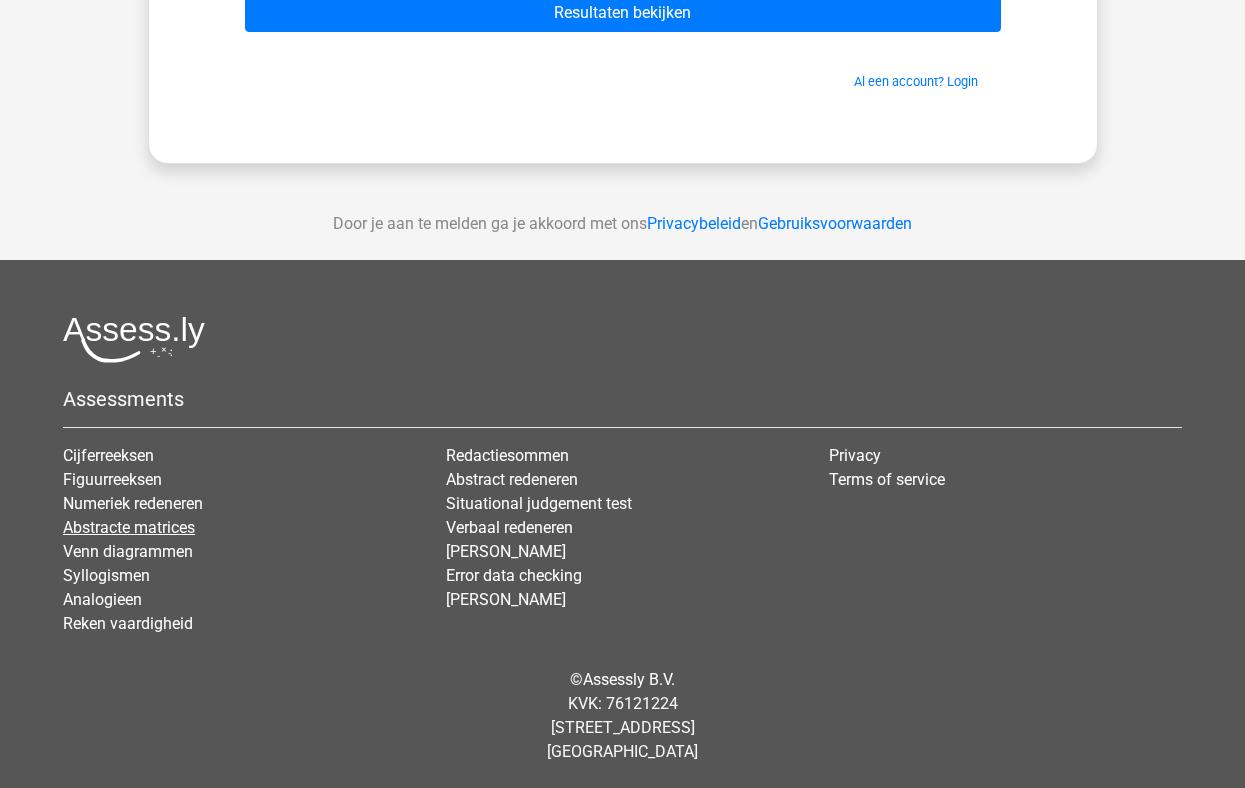 click on "Abstracte matrices" at bounding box center [129, 527] 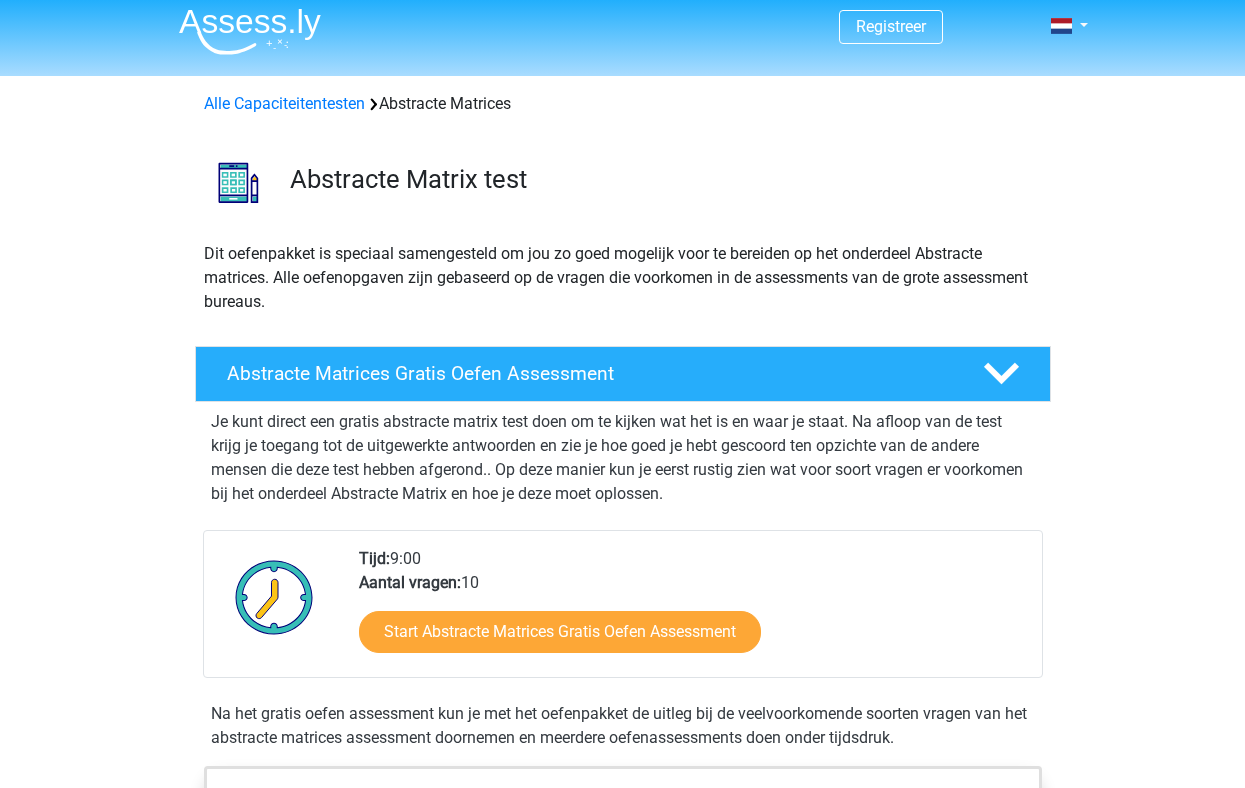 scroll, scrollTop: 9, scrollLeft: 0, axis: vertical 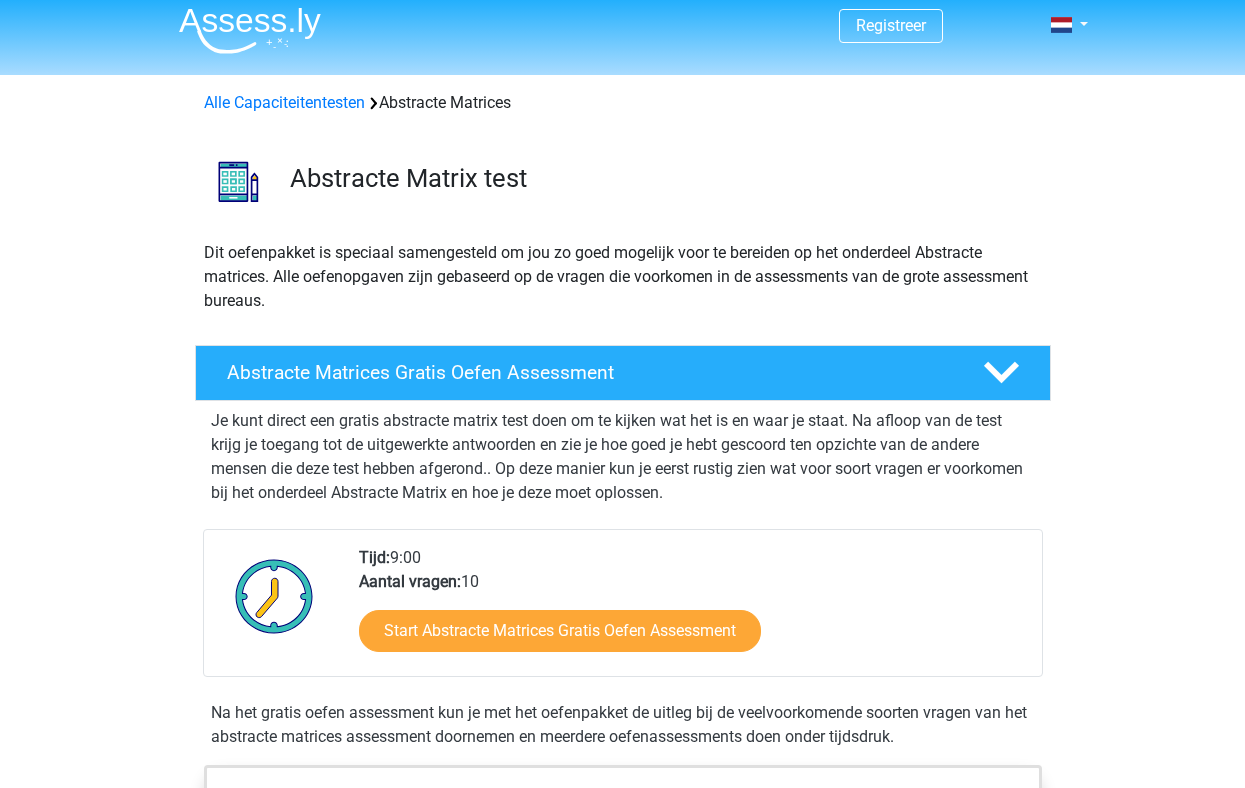 click on "Alle Capaciteitentesten
Abstracte Matrices" at bounding box center (623, 103) 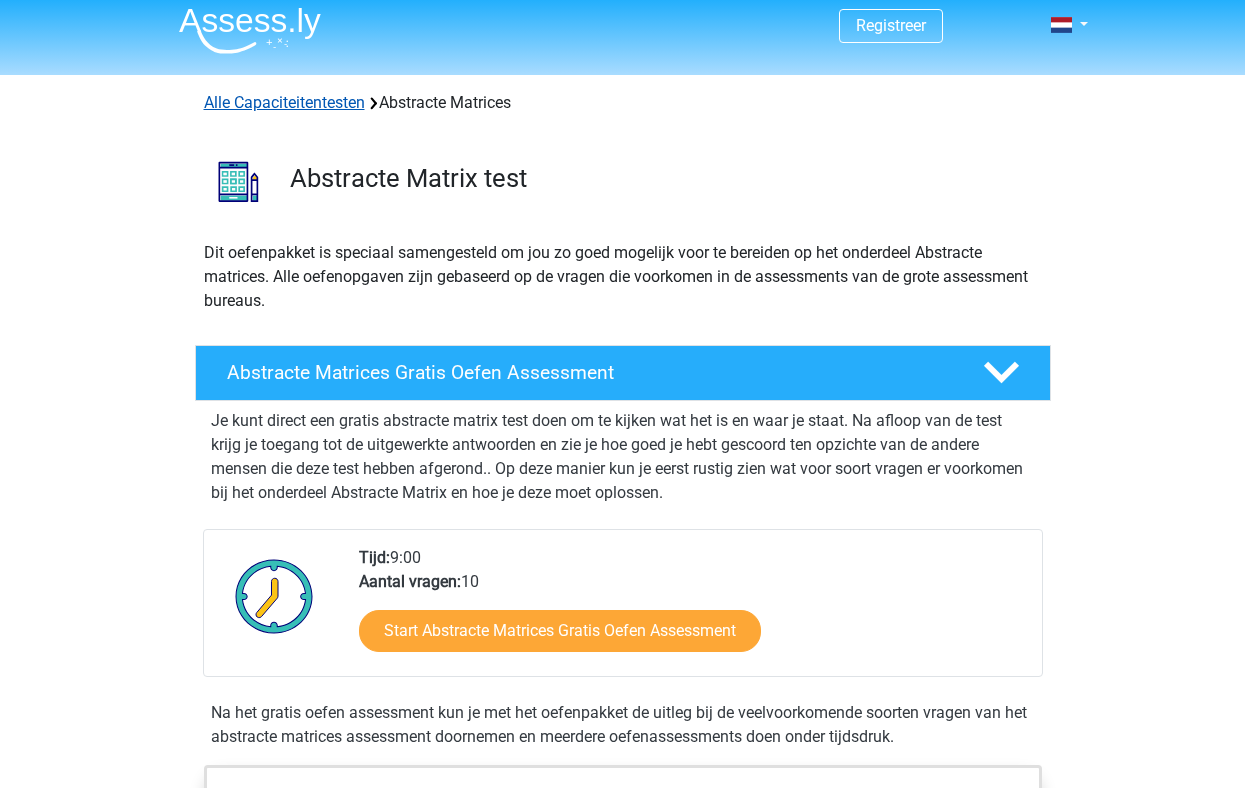 click on "Alle Capaciteitentesten" at bounding box center (284, 102) 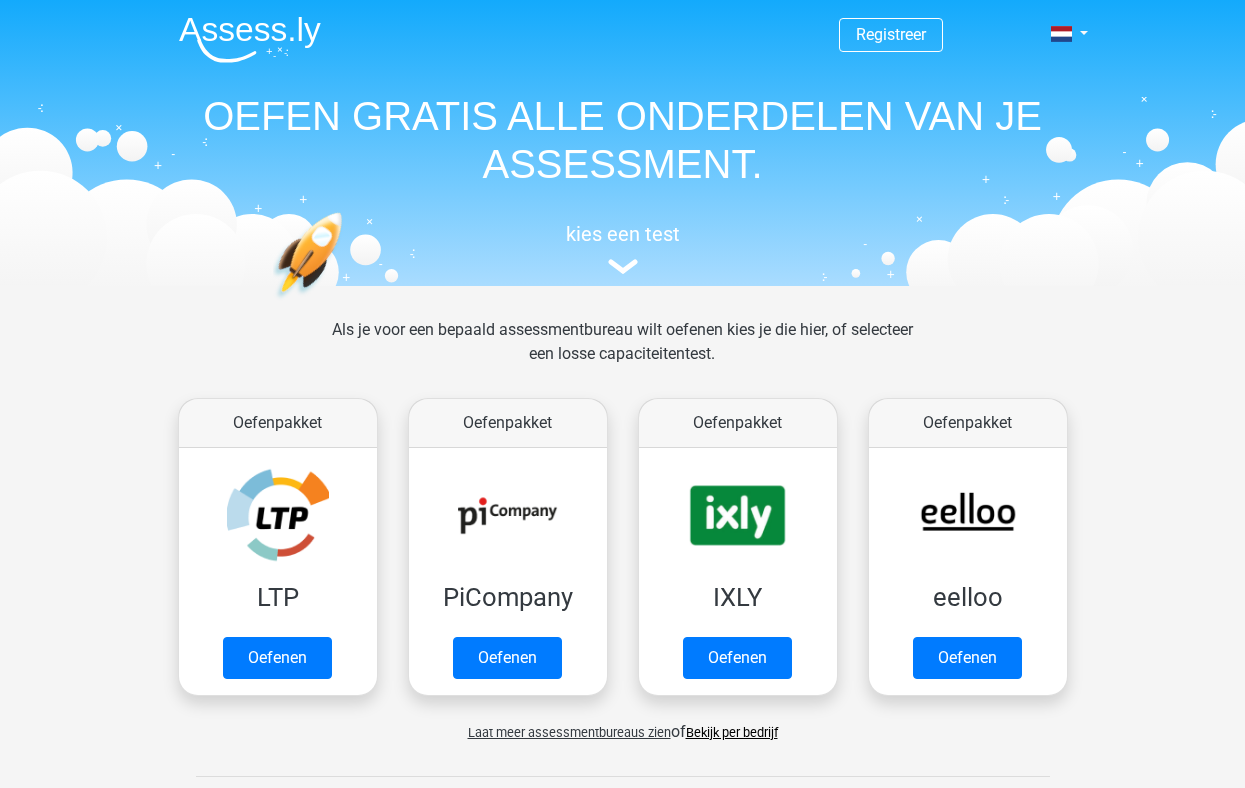 scroll, scrollTop: 849, scrollLeft: 0, axis: vertical 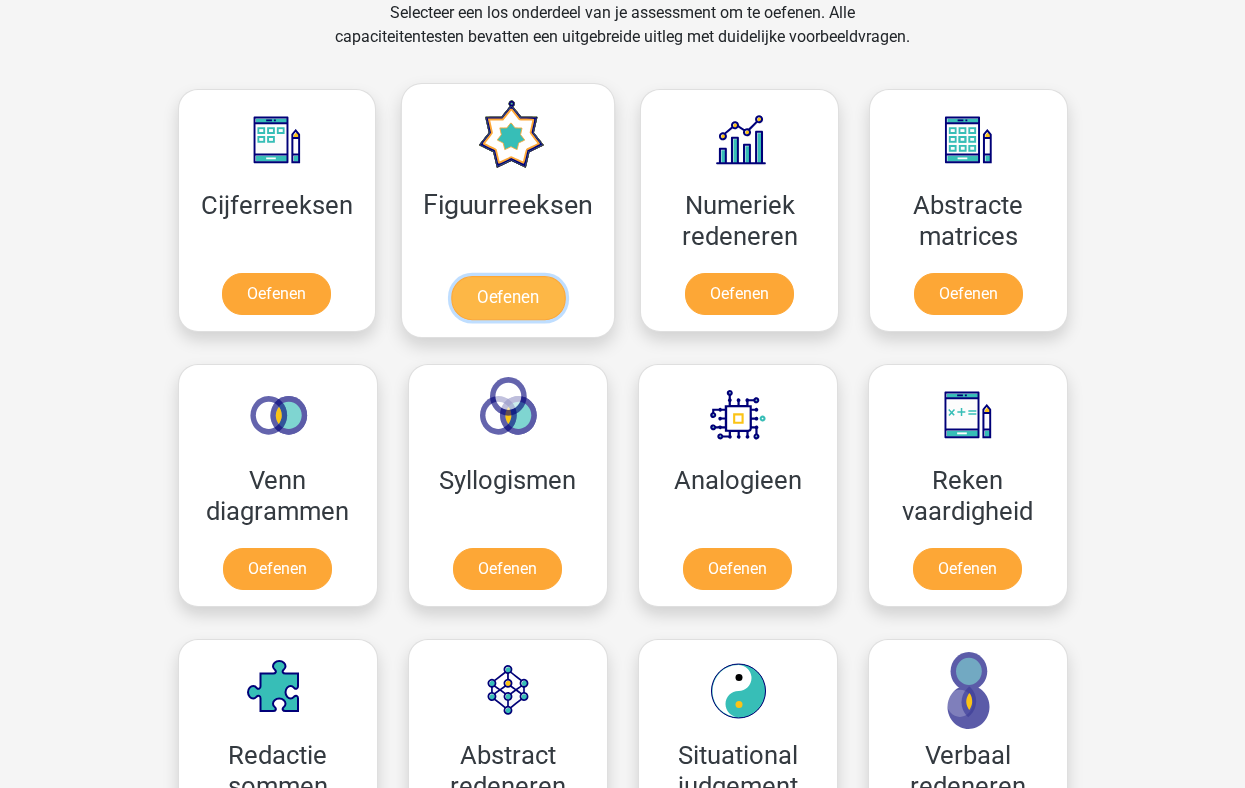 click on "Oefenen" at bounding box center (508, 298) 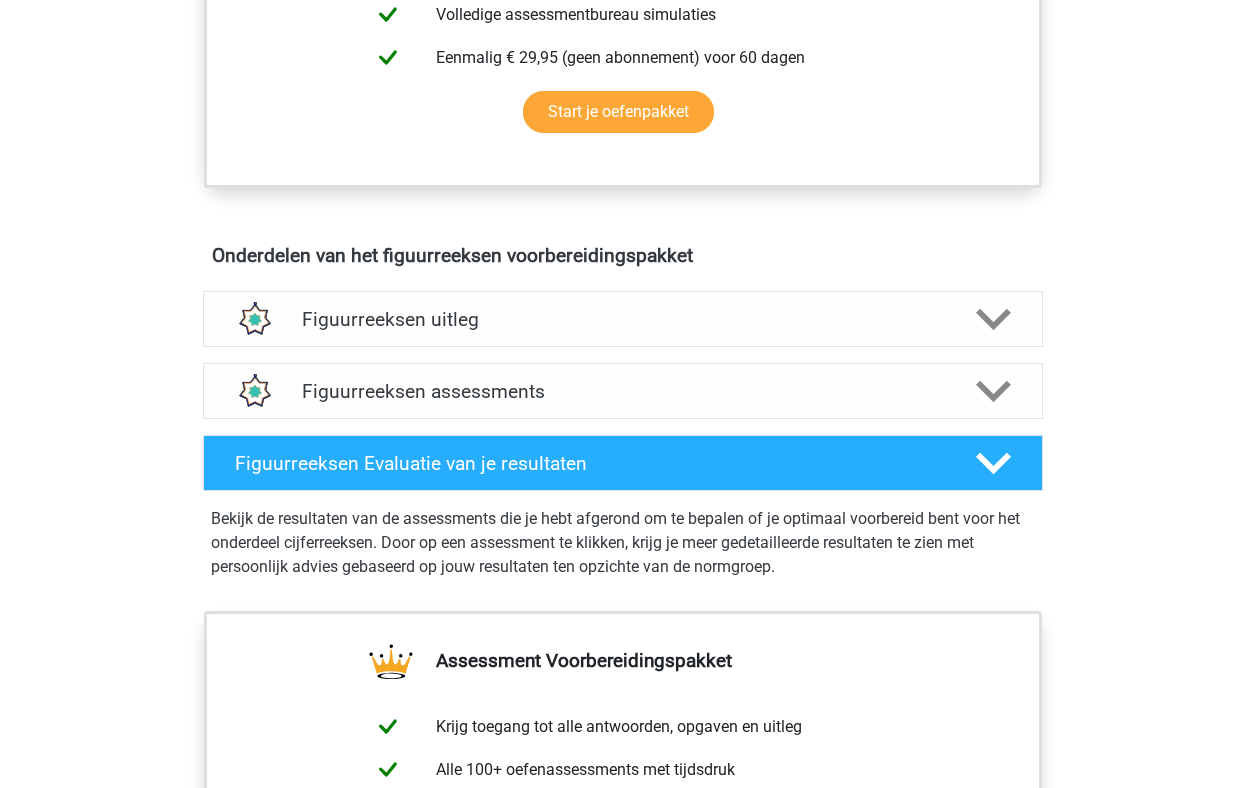 scroll, scrollTop: 980, scrollLeft: 0, axis: vertical 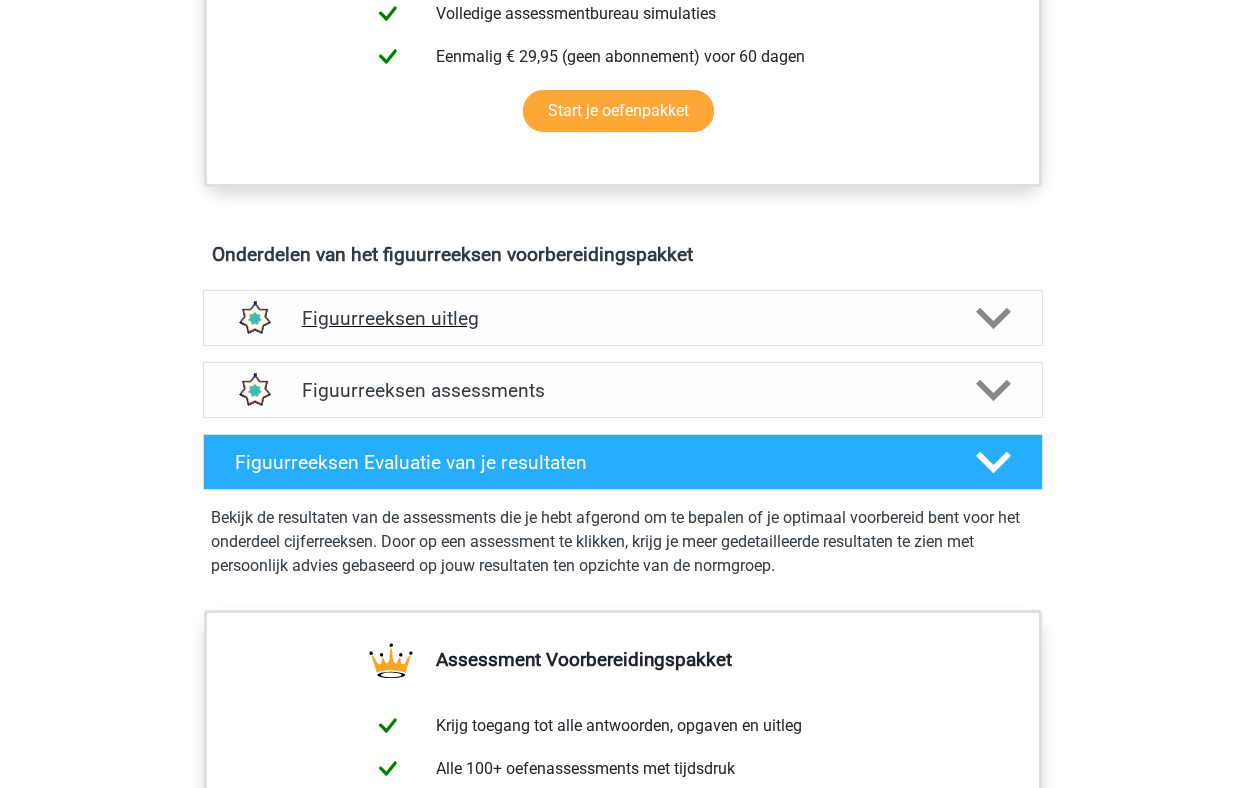 click on "Figuurreeksen uitleg" at bounding box center [623, 318] 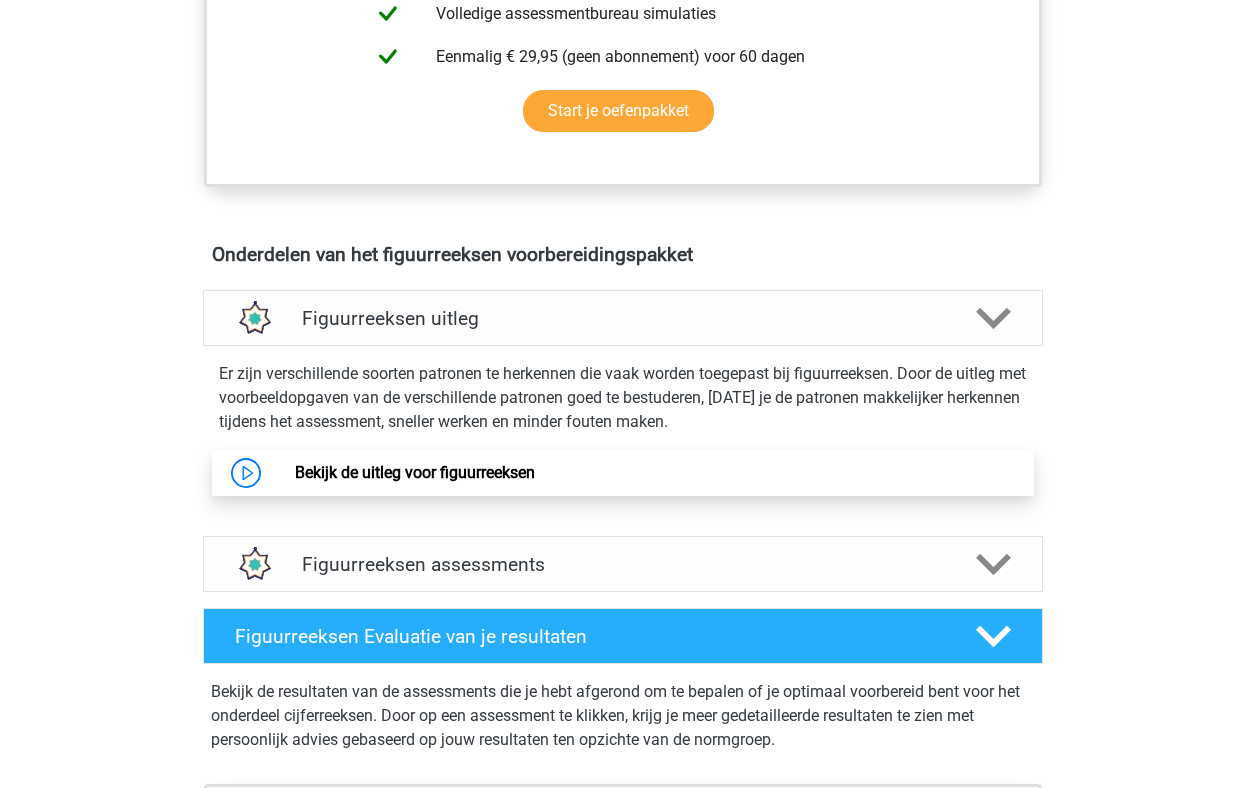 click on "Bekijk de uitleg voor
figuurreeksen" at bounding box center [415, 472] 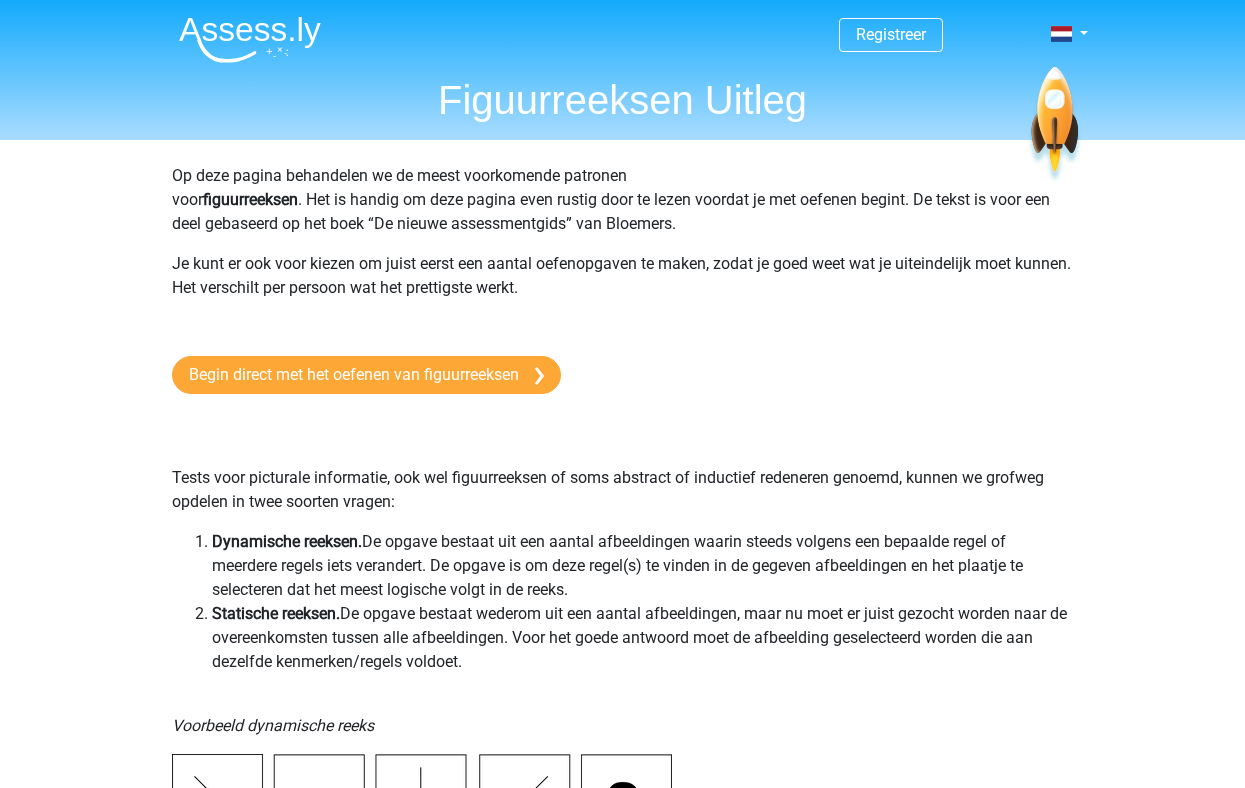 scroll, scrollTop: 0, scrollLeft: 0, axis: both 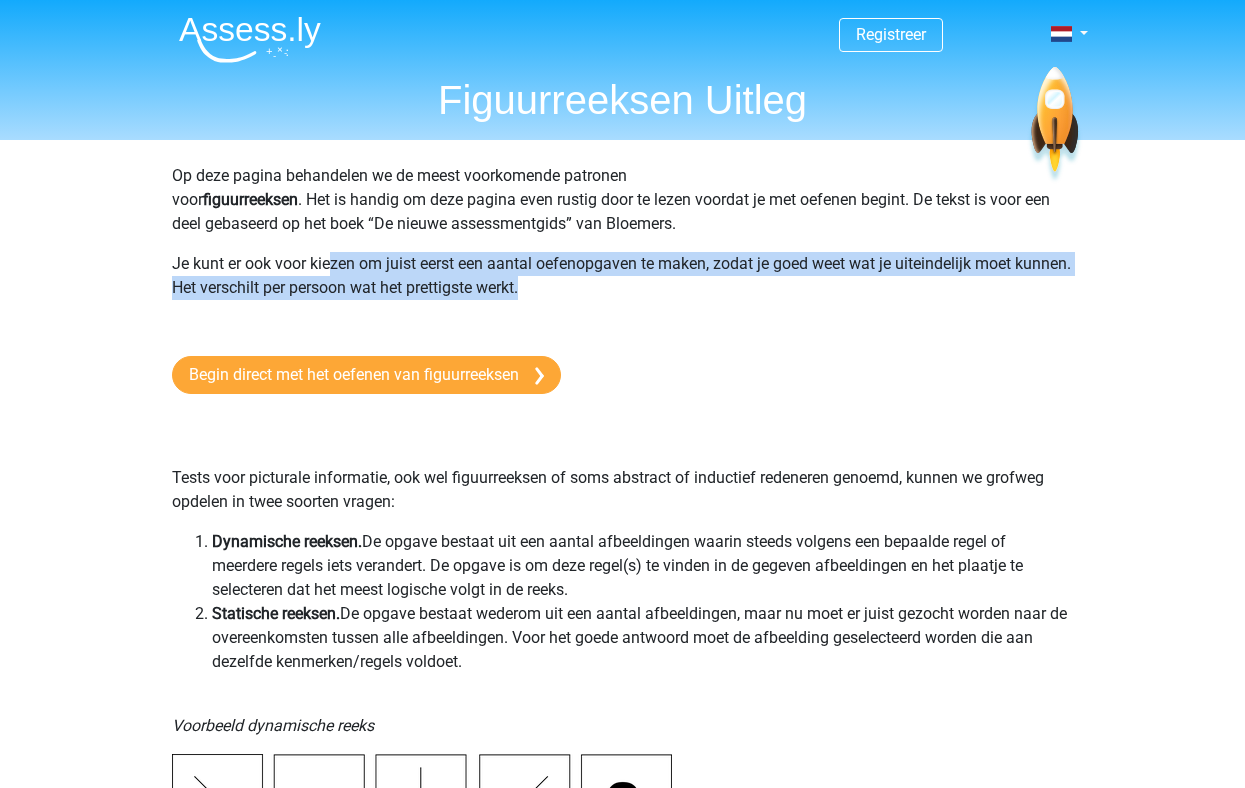 drag, startPoint x: 328, startPoint y: 259, endPoint x: 604, endPoint y: 294, distance: 278.21036 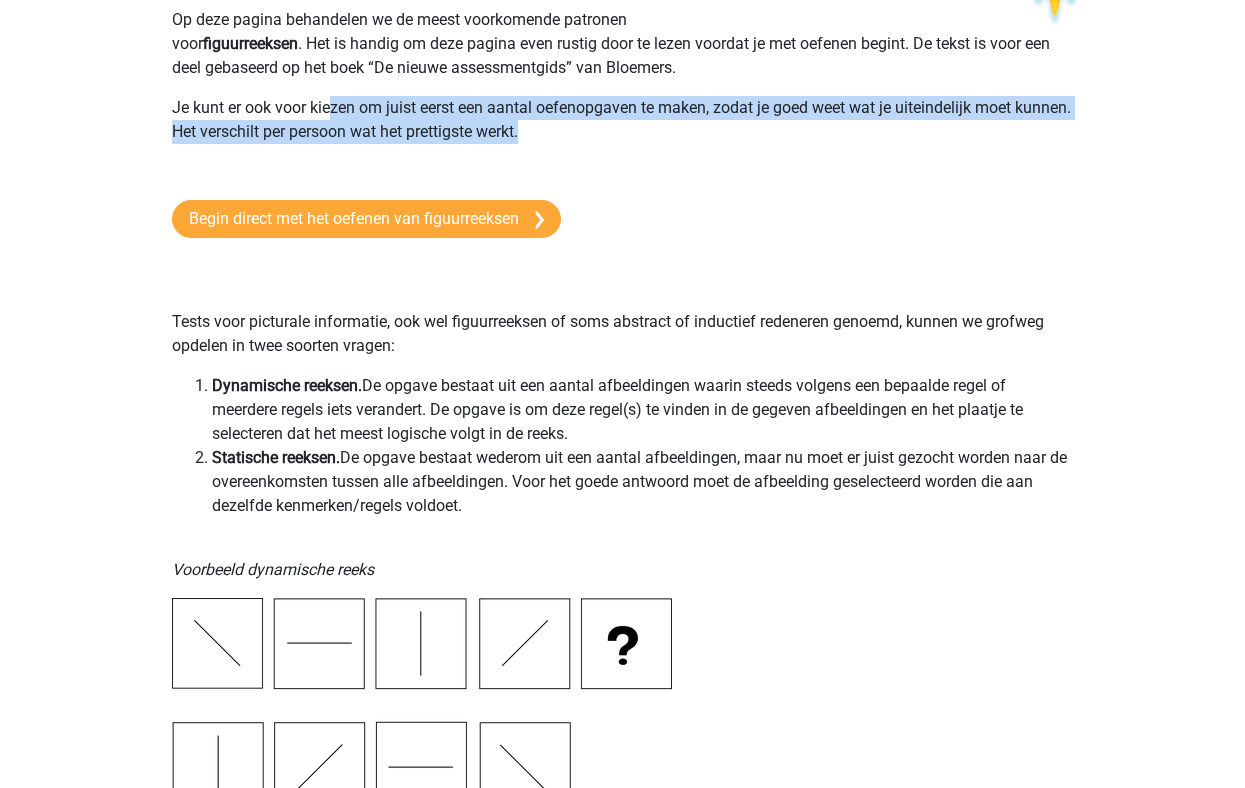 scroll, scrollTop: 240, scrollLeft: 0, axis: vertical 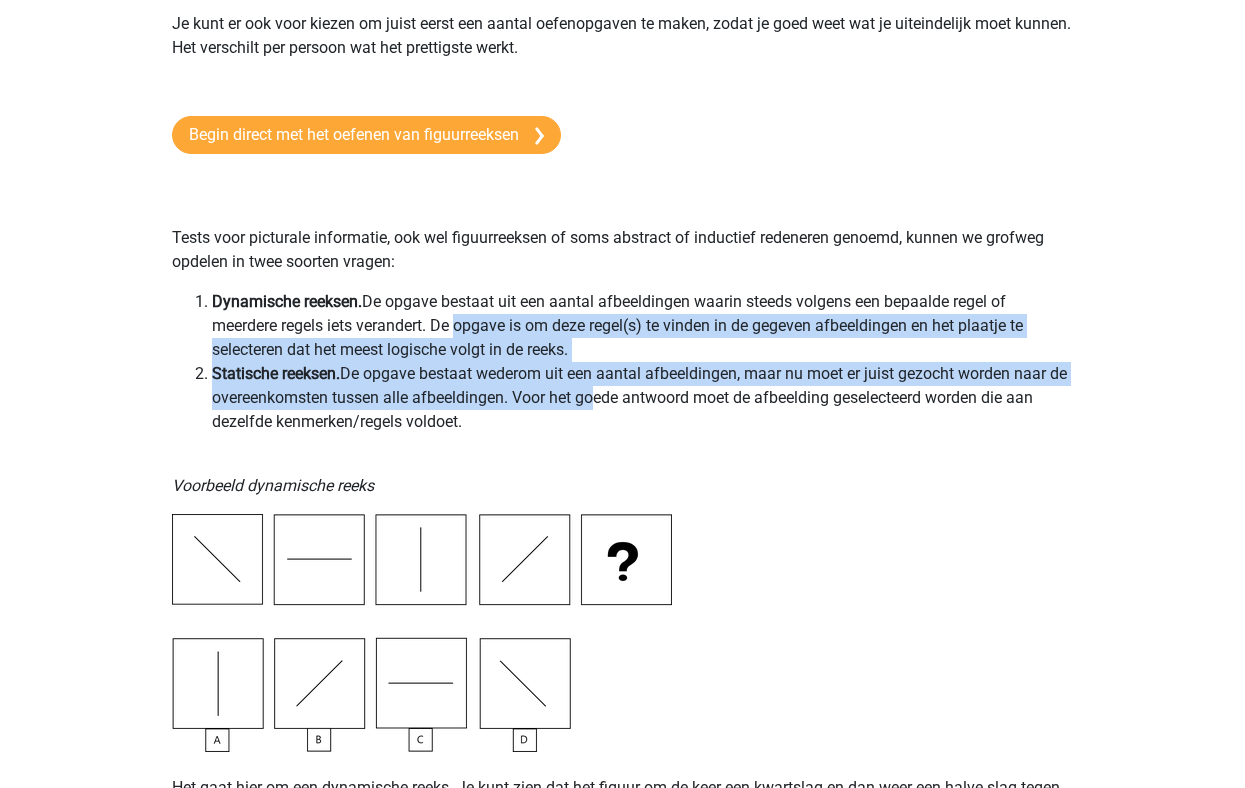 drag, startPoint x: 451, startPoint y: 328, endPoint x: 605, endPoint y: 400, distance: 170 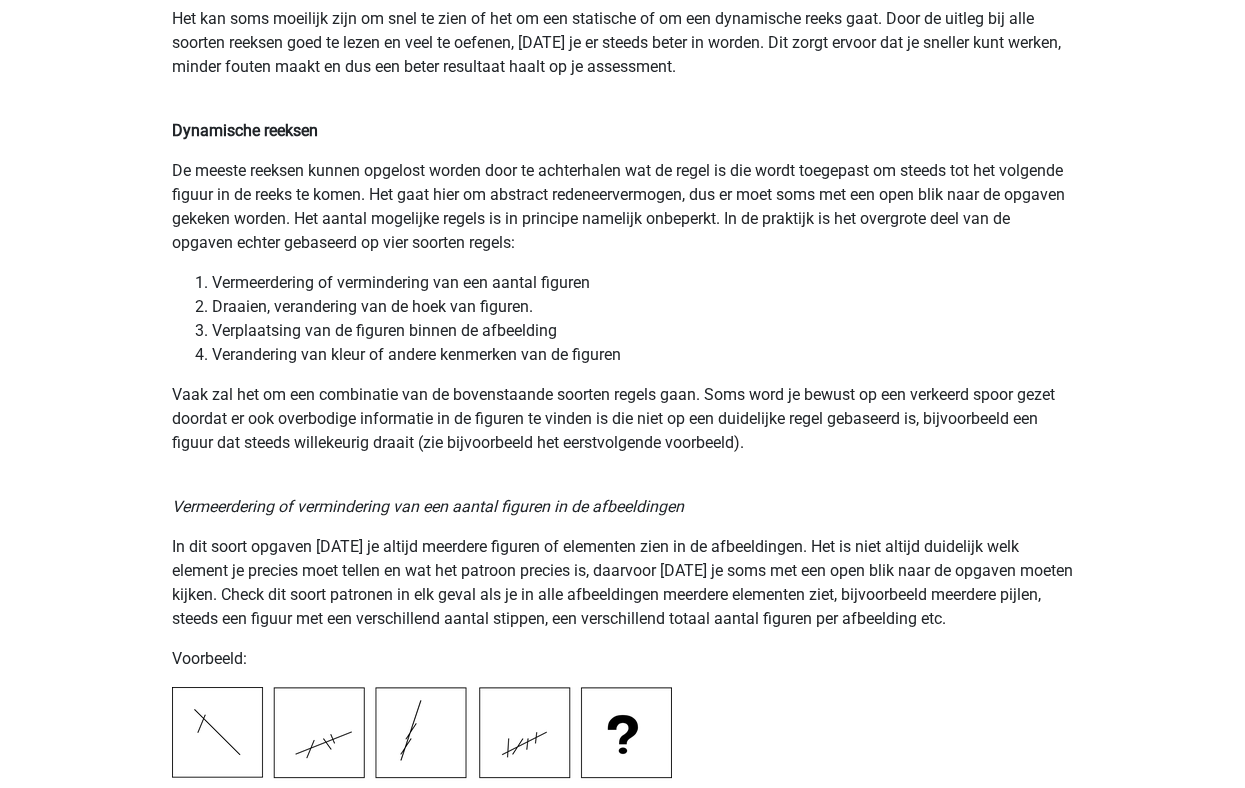 scroll, scrollTop: 1472, scrollLeft: 0, axis: vertical 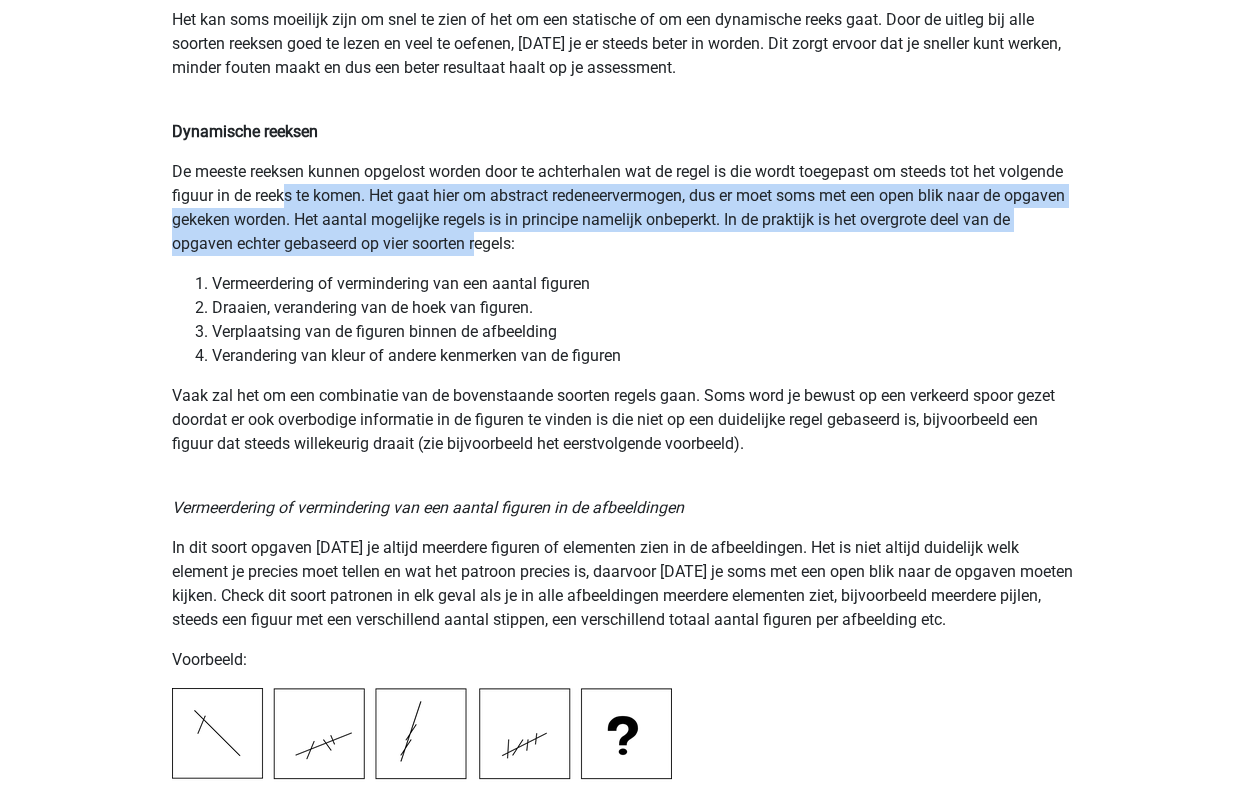drag, startPoint x: 356, startPoint y: 197, endPoint x: 534, endPoint y: 247, distance: 184.88916 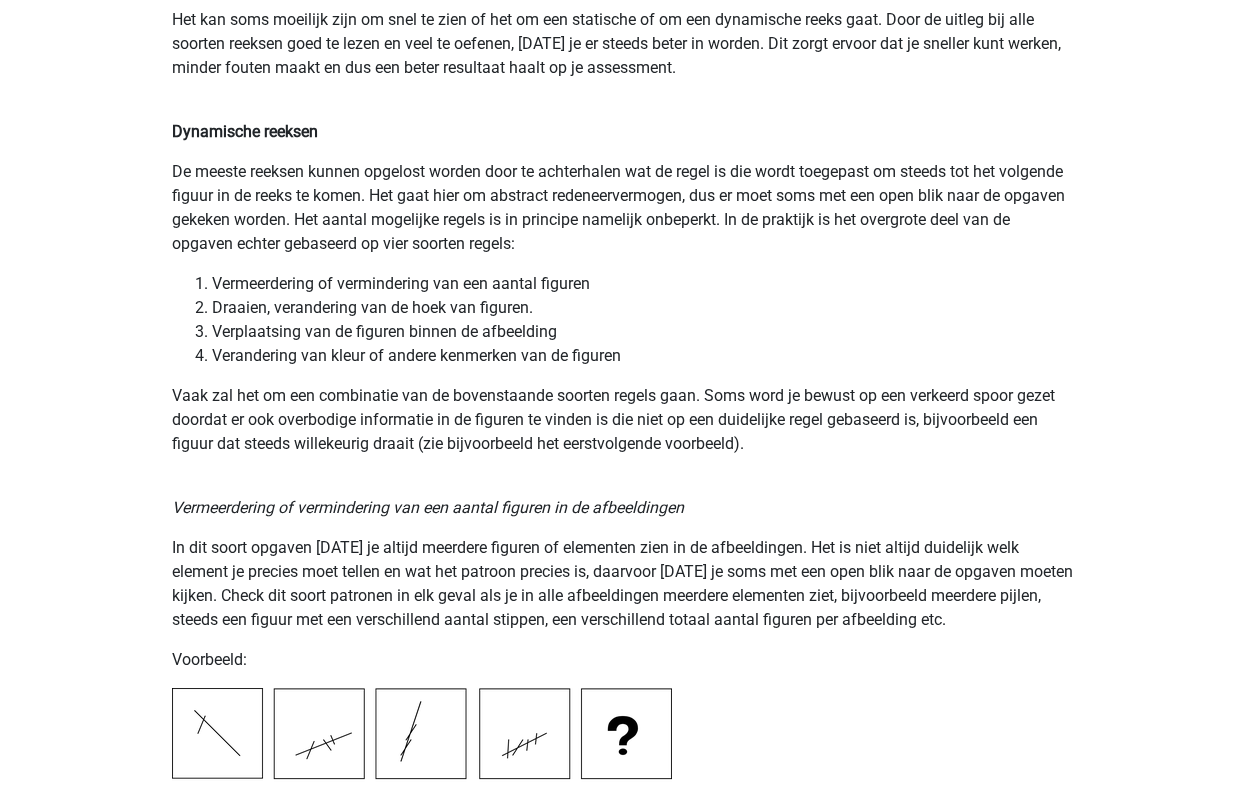 click on "Vermeerdering of vermindering van een aantal figuren" at bounding box center [643, 284] 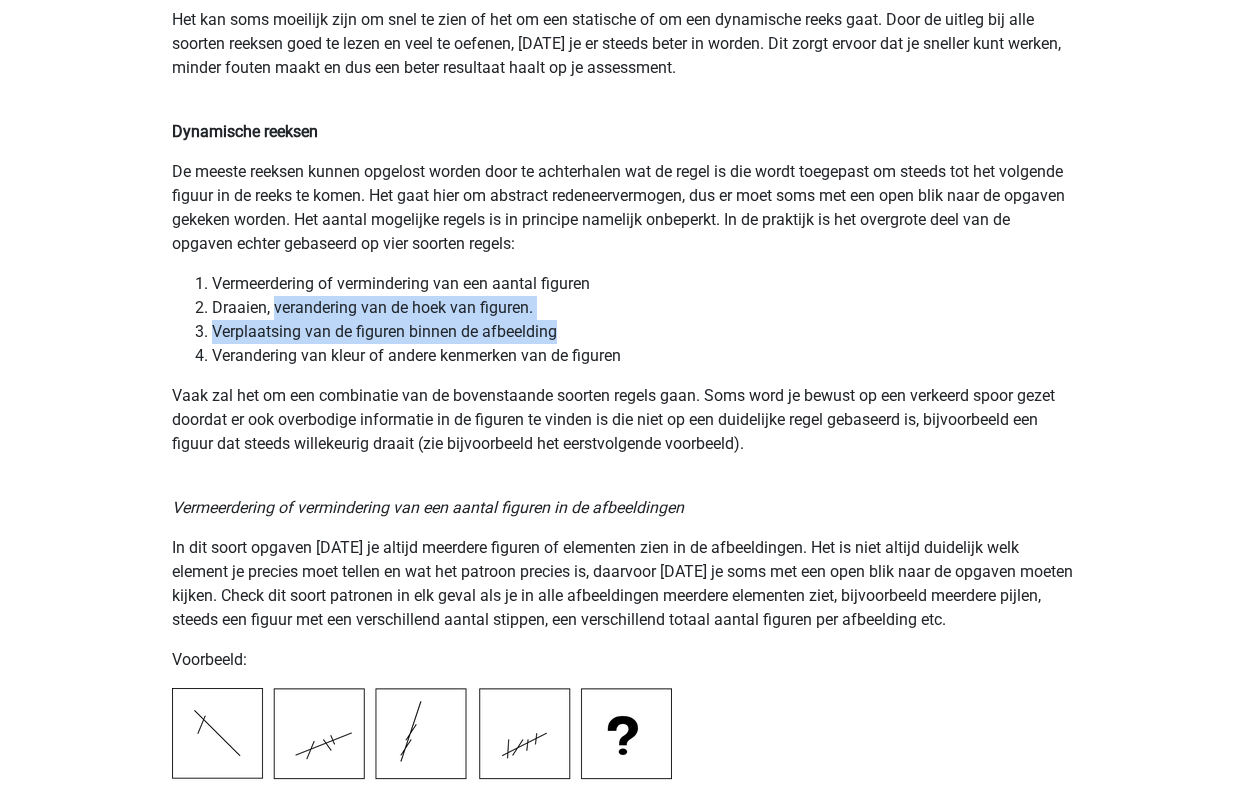 drag, startPoint x: 273, startPoint y: 308, endPoint x: 579, endPoint y: 342, distance: 307.8831 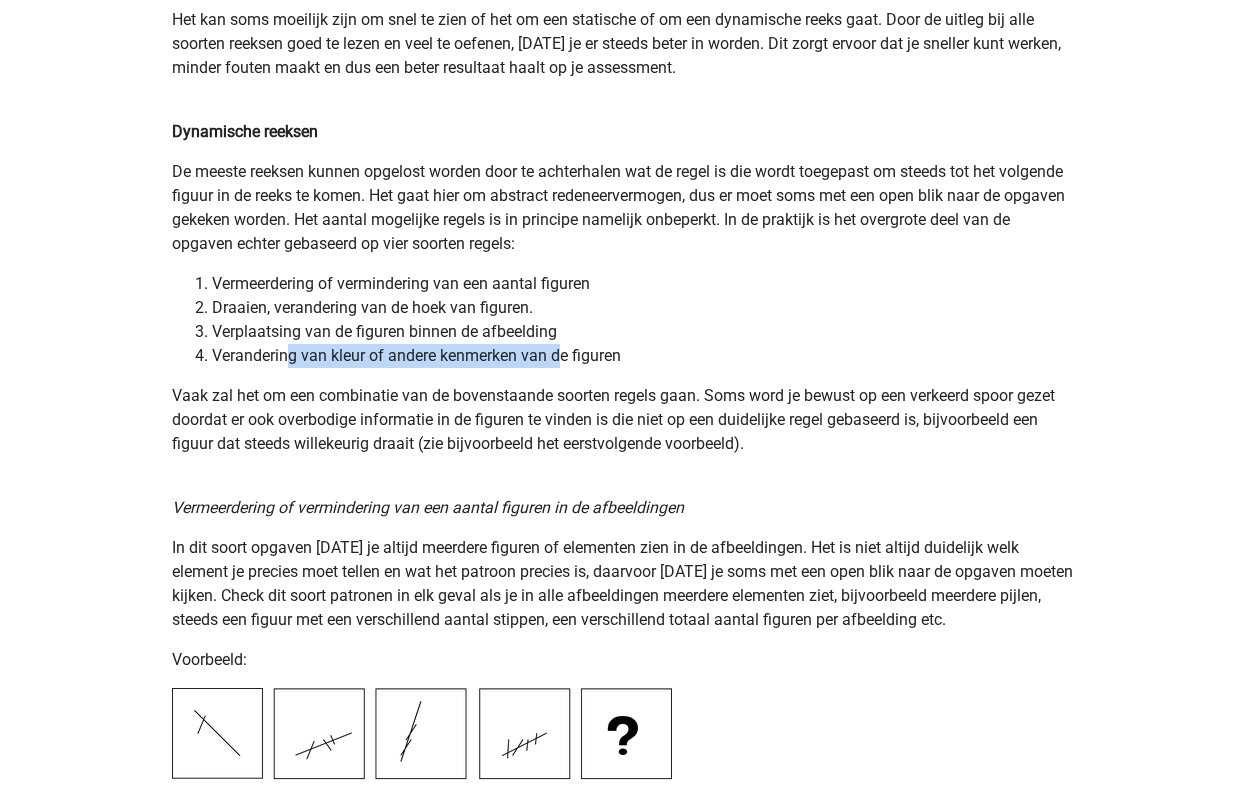 drag, startPoint x: 292, startPoint y: 354, endPoint x: 554, endPoint y: 360, distance: 262.0687 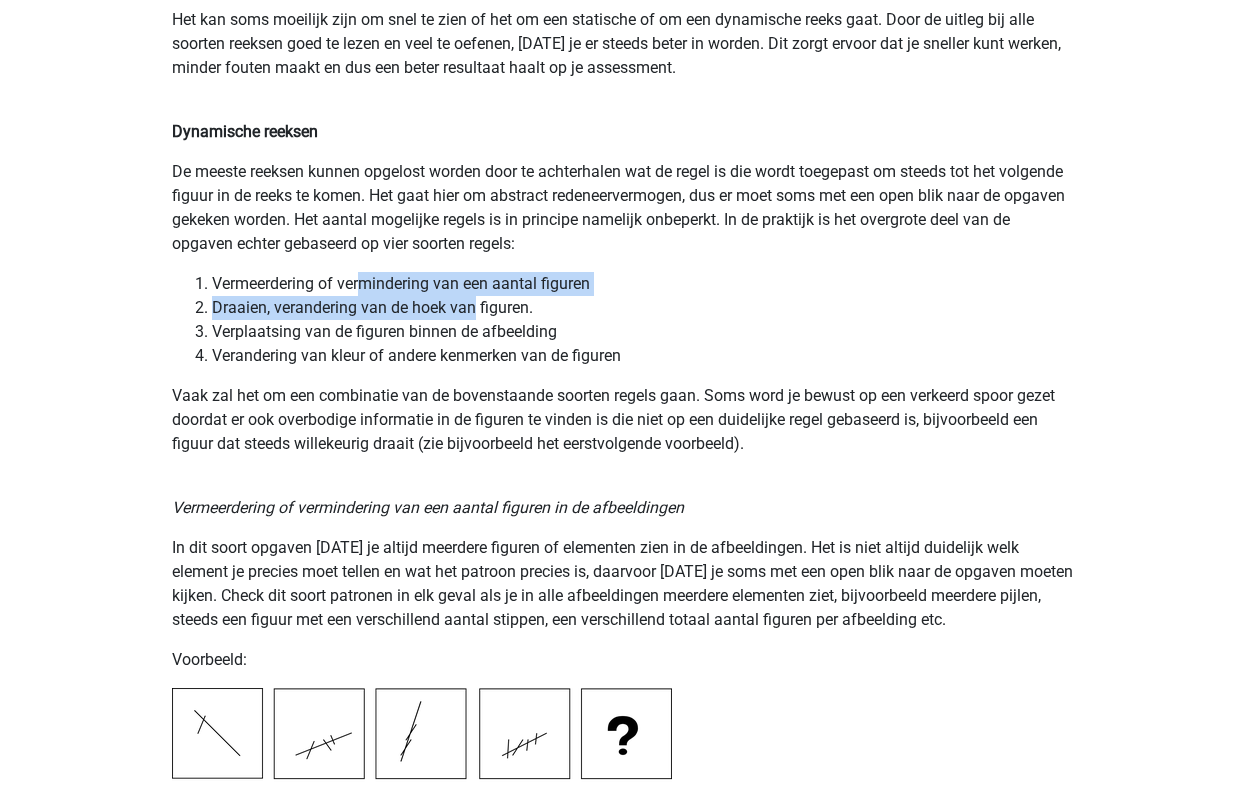 drag, startPoint x: 361, startPoint y: 278, endPoint x: 471, endPoint y: 305, distance: 113.265175 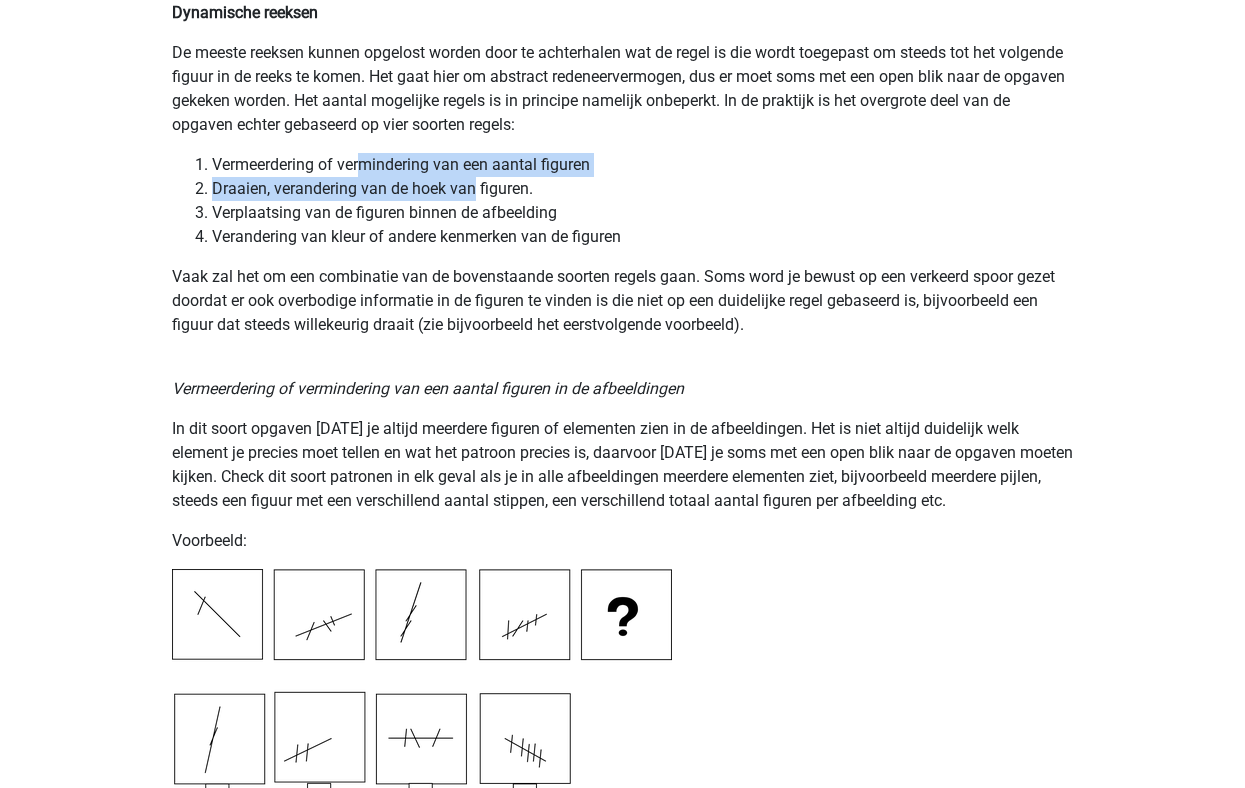 scroll, scrollTop: 1607, scrollLeft: 0, axis: vertical 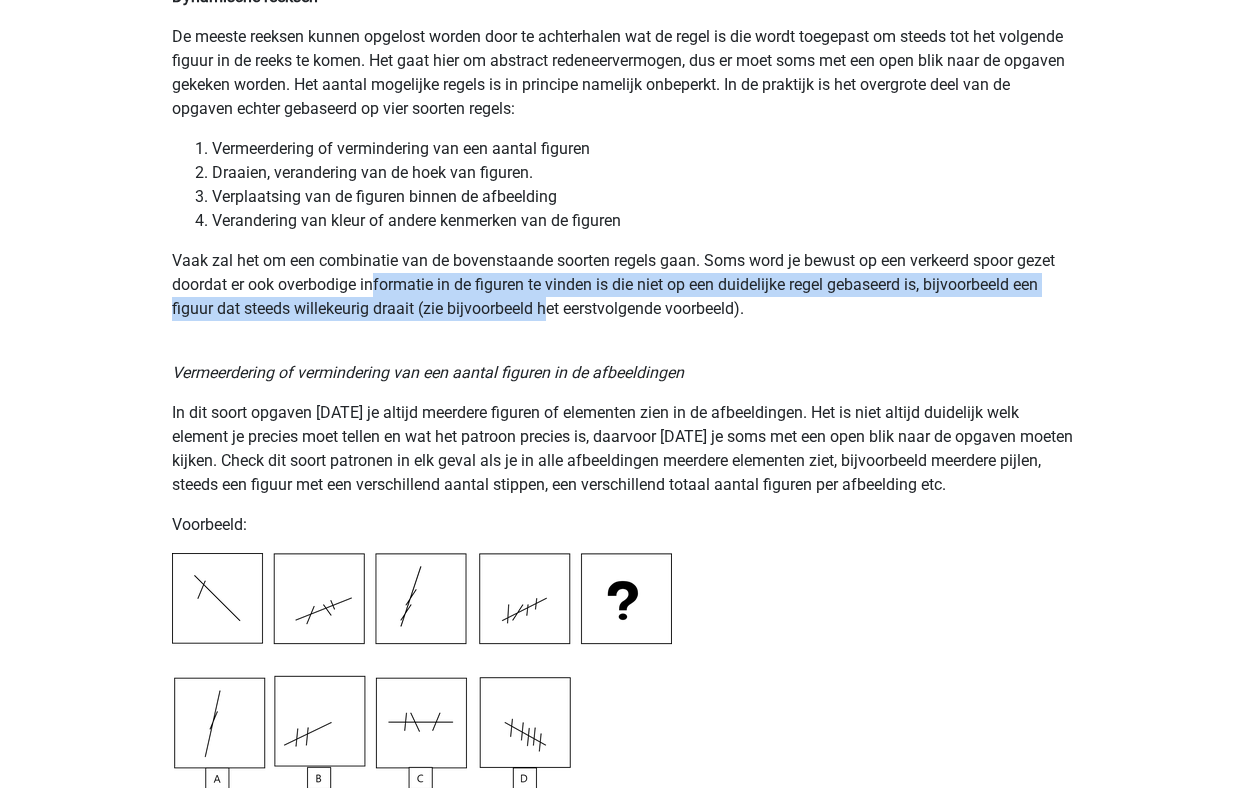 drag, startPoint x: 375, startPoint y: 281, endPoint x: 552, endPoint y: 312, distance: 179.69418 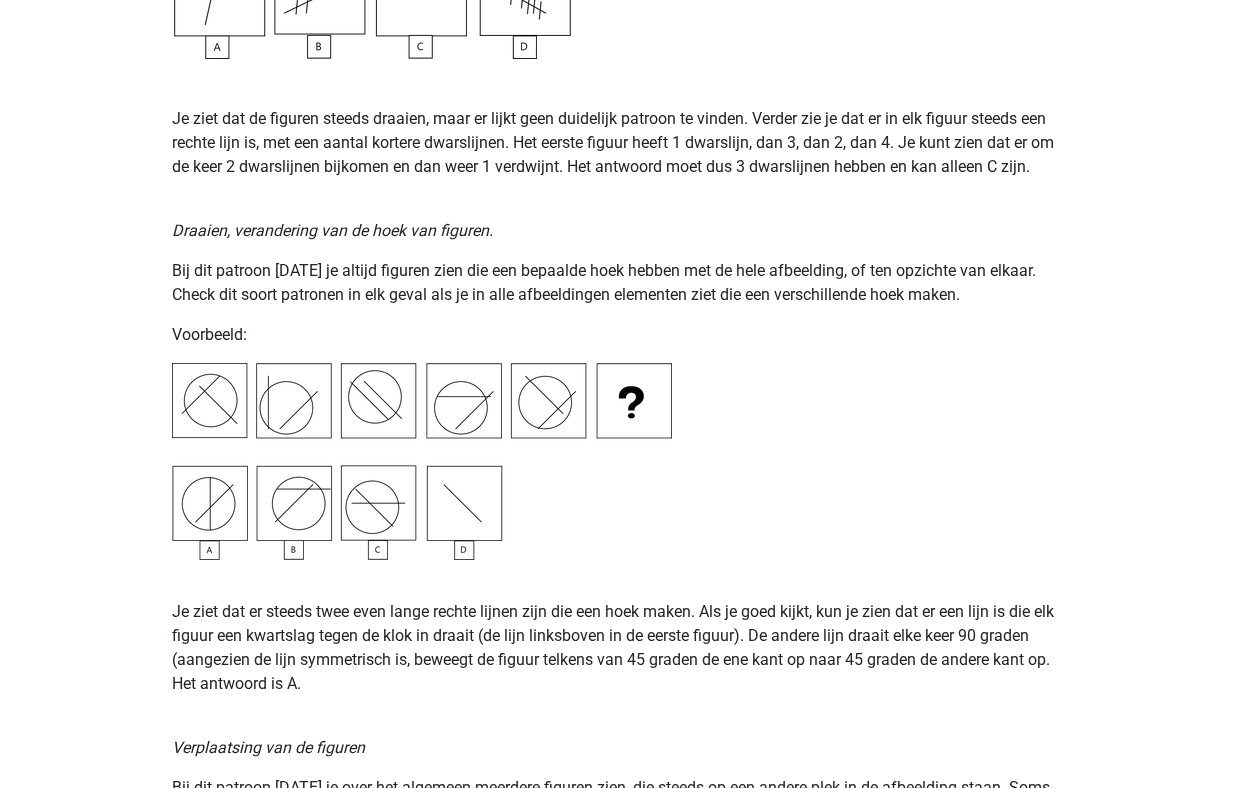 scroll, scrollTop: 2365, scrollLeft: 0, axis: vertical 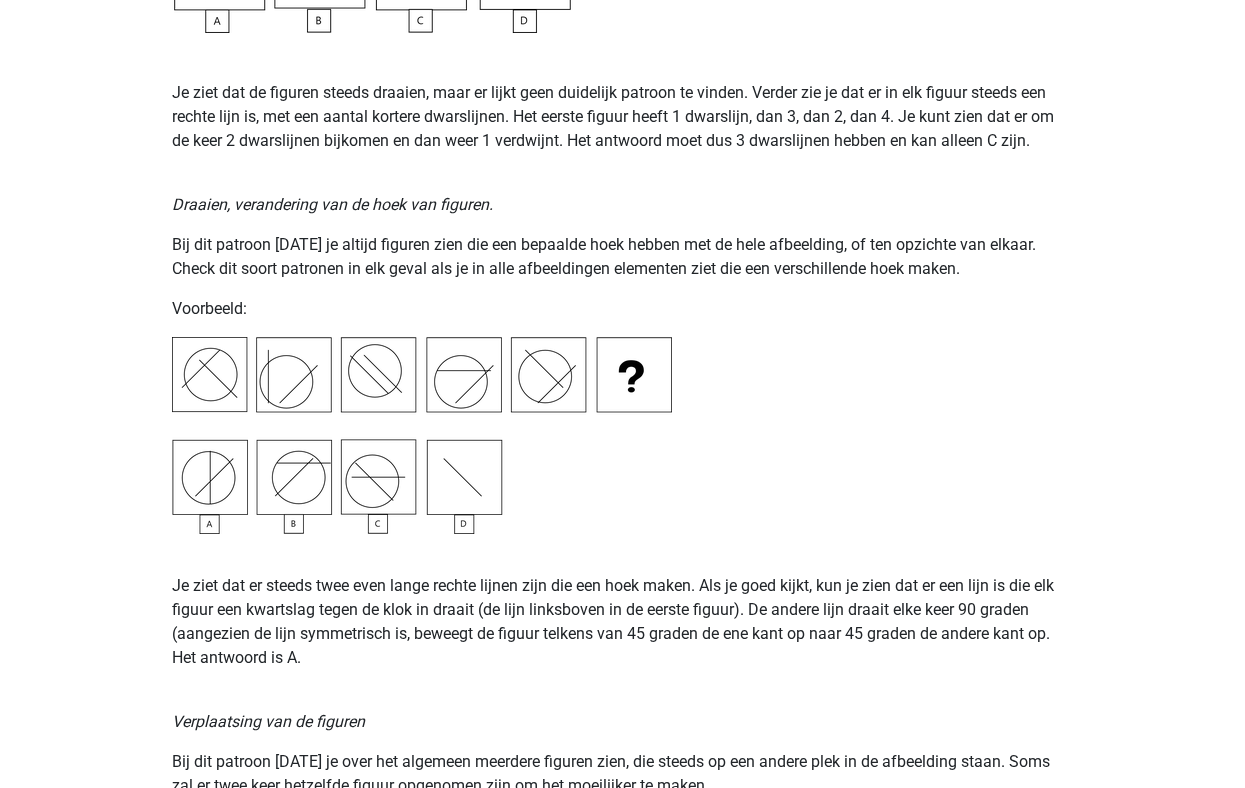 click on "Je ziet dat er steeds twee even lange rechte lijnen zijn die een hoek maken. Als je goed kijkt, kun je zien dat er een lijn is die elk figuur een kwartslag tegen de klok in draait (de lijn linksboven in de eerste figuur). De andere lijn draait elke keer 90 graden (aangezien de lijn symmetrisch is, beweegt de figuur telkens van 45 graden de ene kant op naar 45 graden de andere kant op. Het antwoord is A." at bounding box center (623, 622) 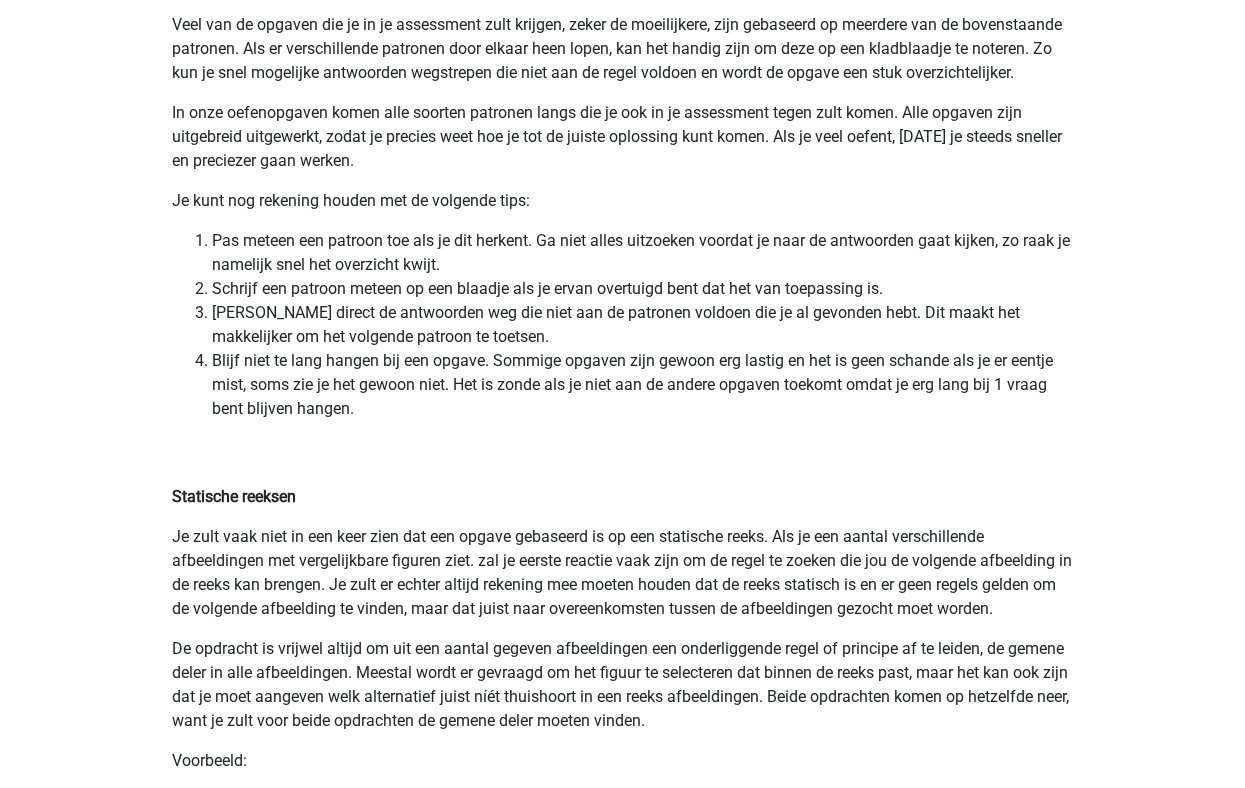 scroll, scrollTop: 3988, scrollLeft: 0, axis: vertical 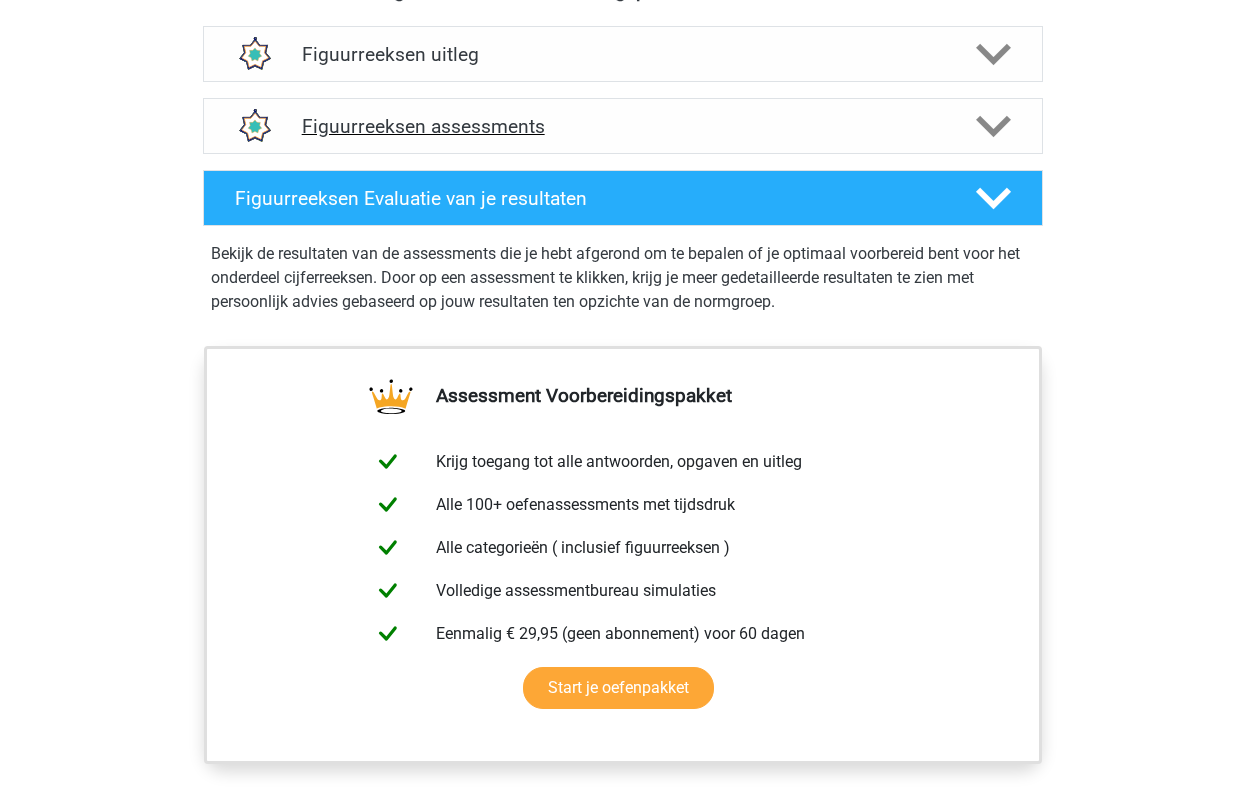 click on "Figuurreeksen assessments" at bounding box center (623, 126) 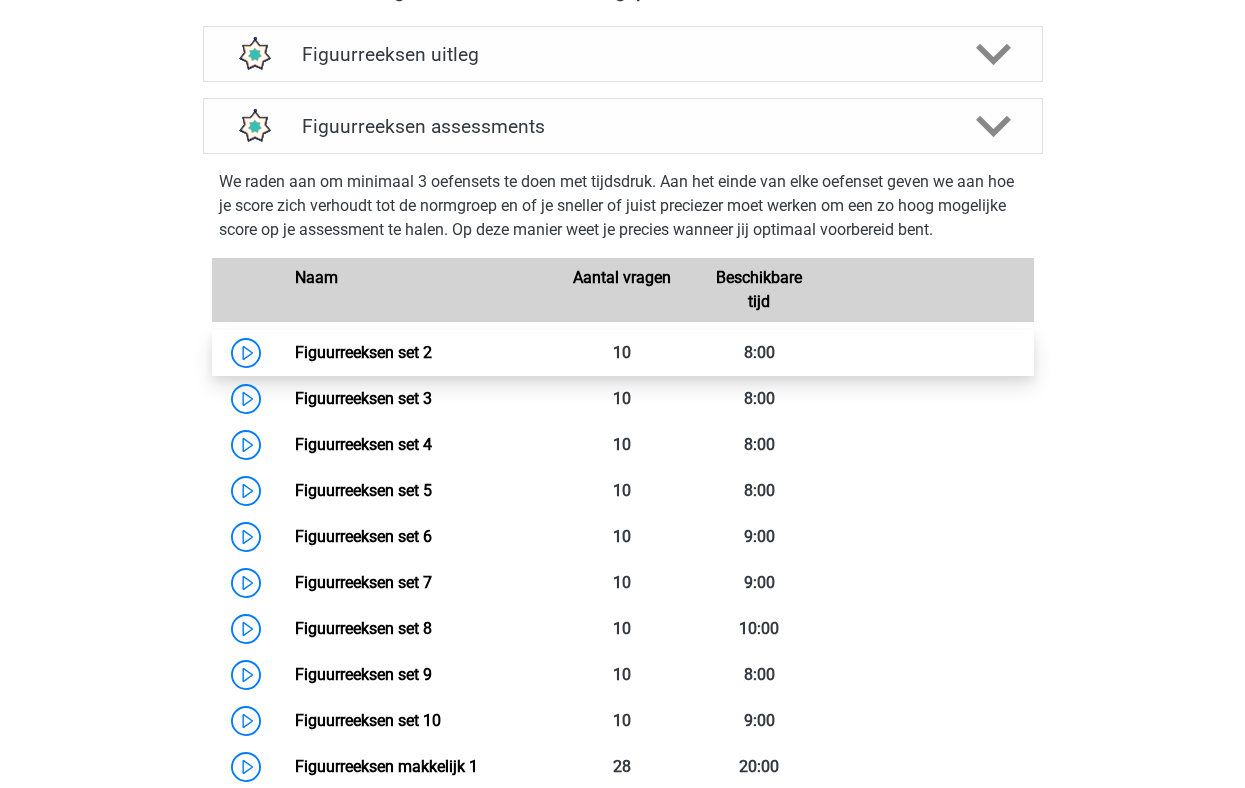 click on "Figuurreeksen
set 2" at bounding box center (363, 352) 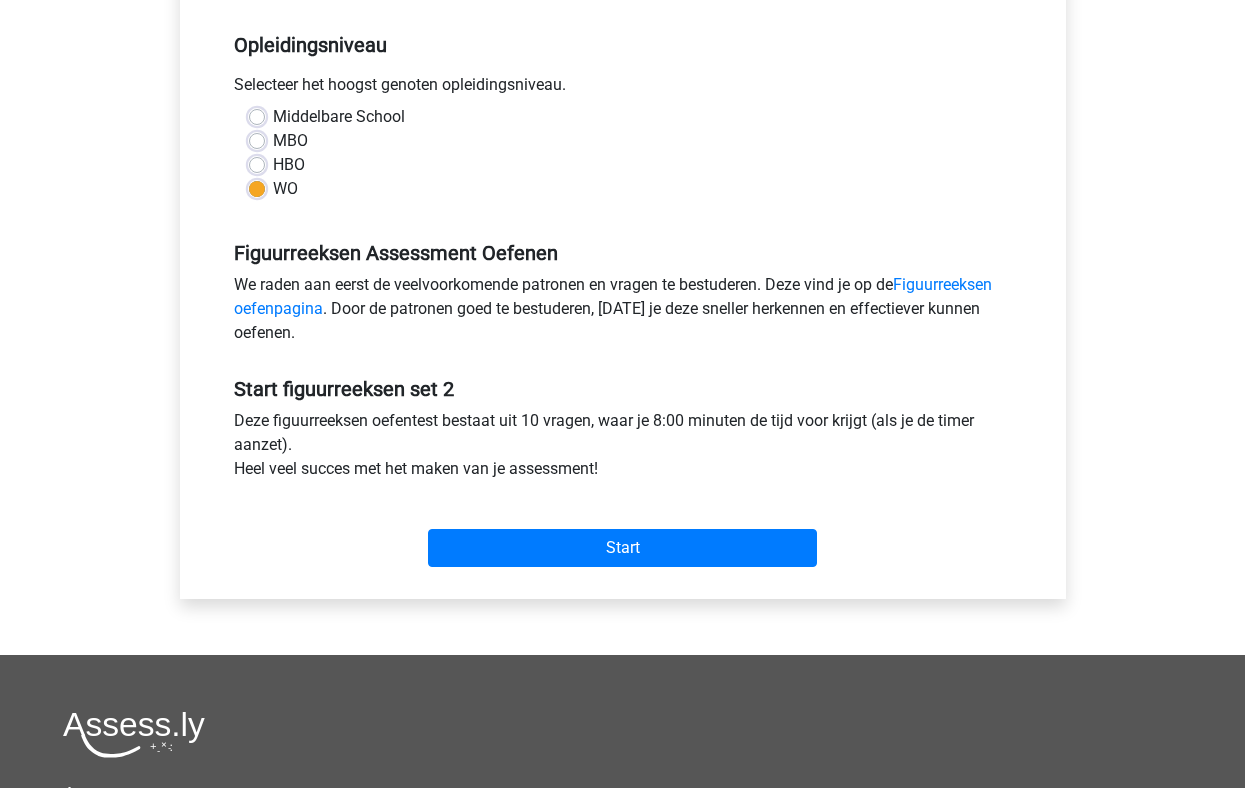 scroll, scrollTop: 449, scrollLeft: 0, axis: vertical 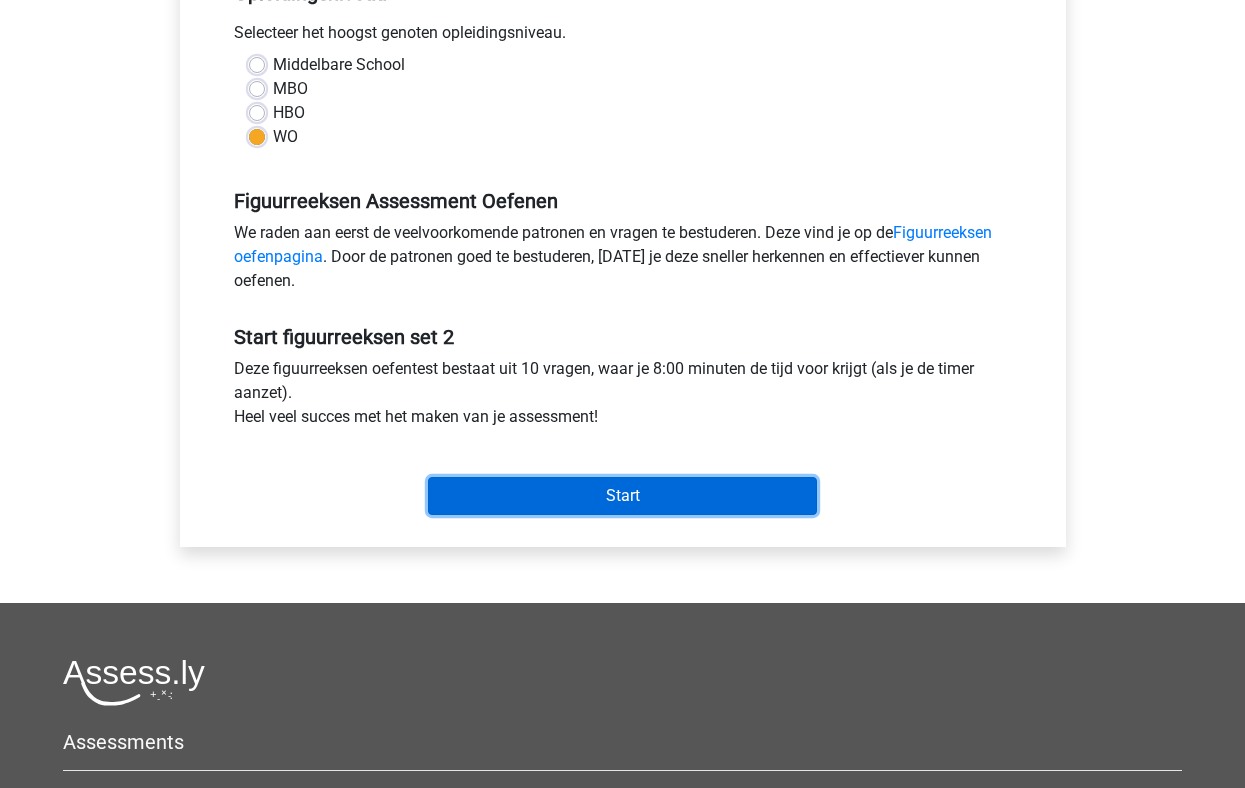 click on "Start" at bounding box center [622, 496] 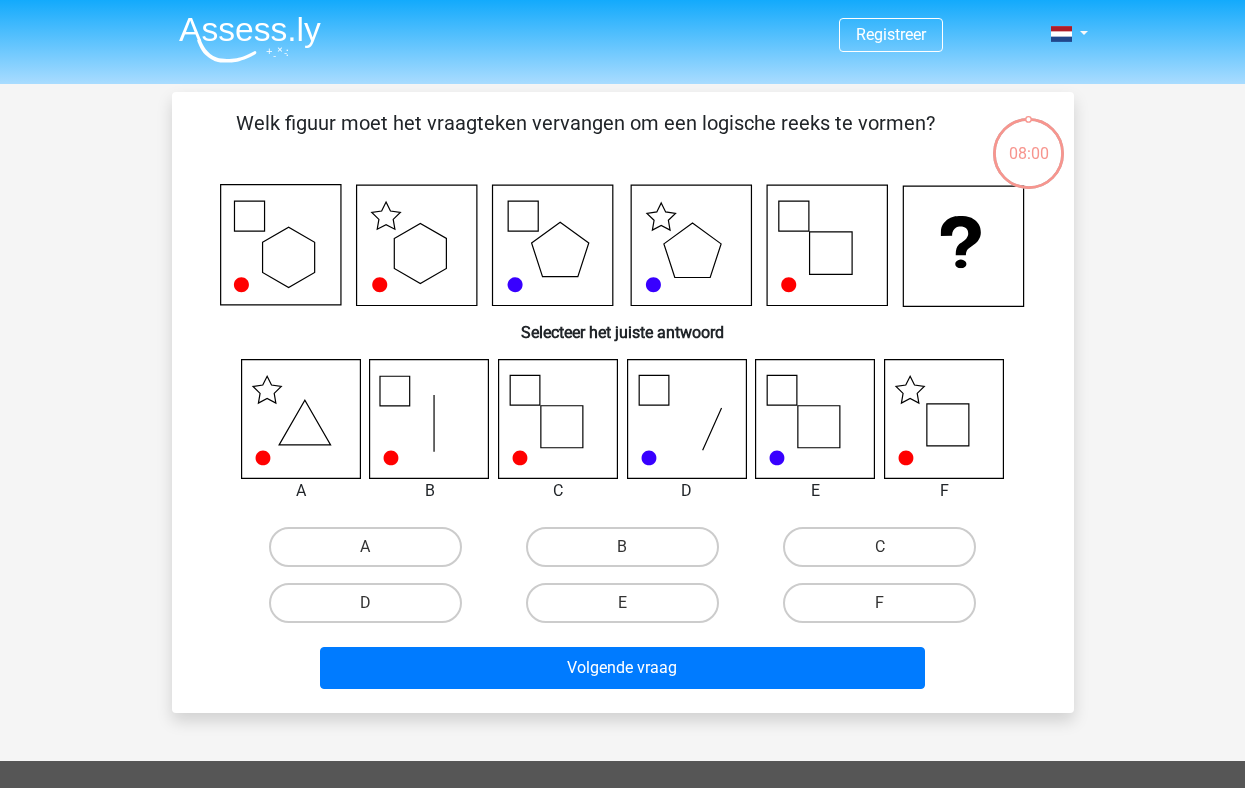 scroll, scrollTop: 0, scrollLeft: 0, axis: both 